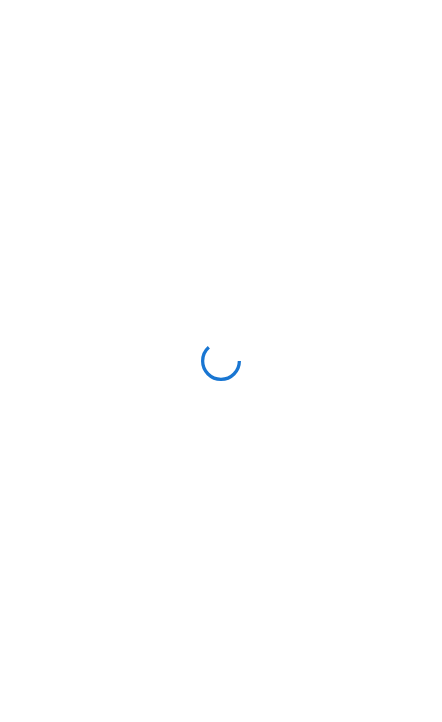 scroll, scrollTop: 0, scrollLeft: 0, axis: both 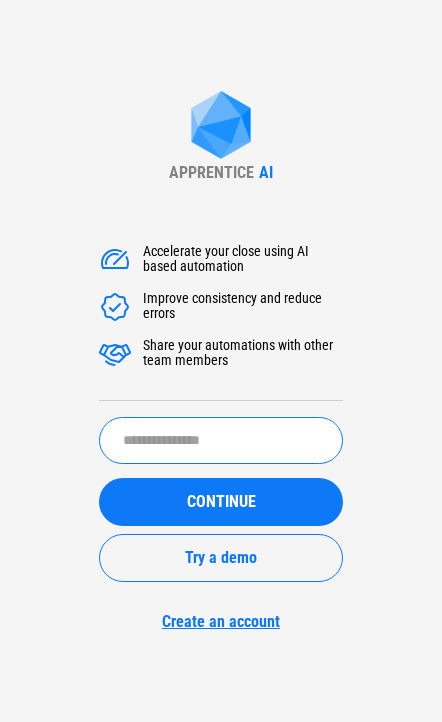click at bounding box center (221, 440) 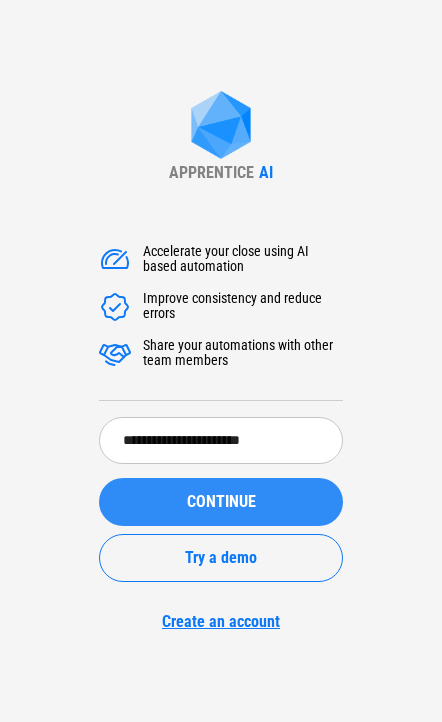 click on "CONTINUE" at bounding box center (221, 502) 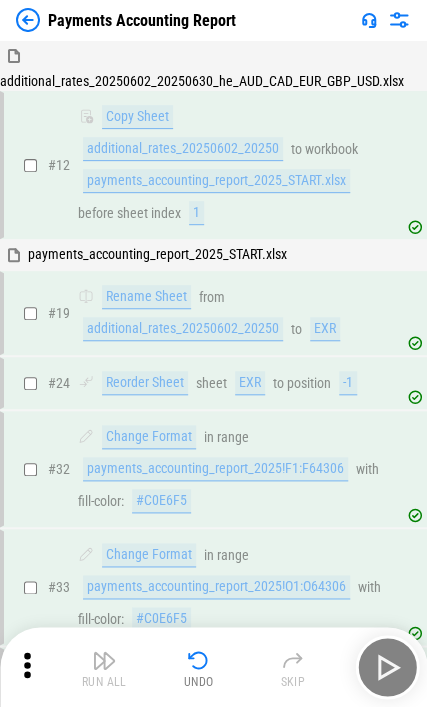 click on "Payments Accounting Report" at bounding box center (126, 20) 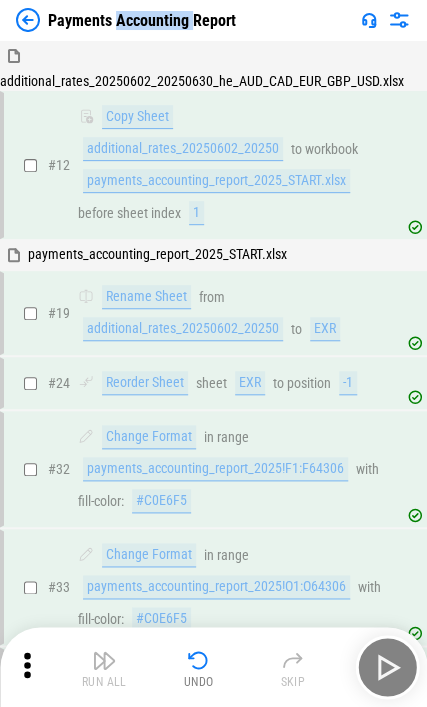 click on "Payments Accounting Report" at bounding box center (142, 20) 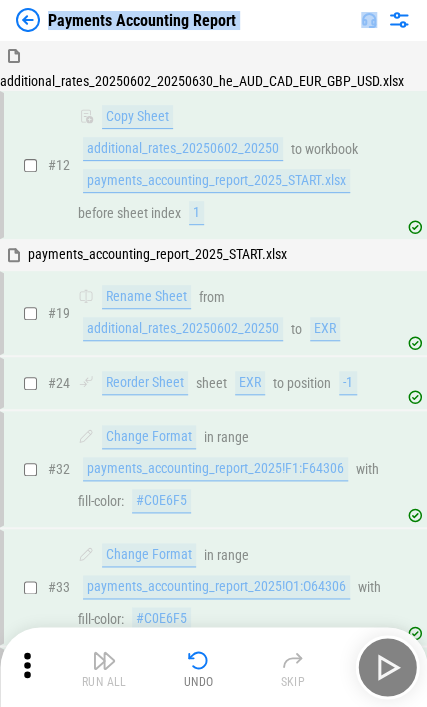 click on "Payments Accounting Report" at bounding box center [142, 20] 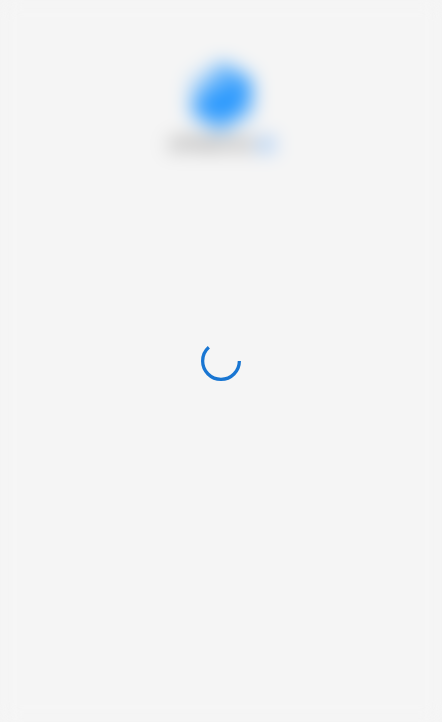 click at bounding box center [221, 361] 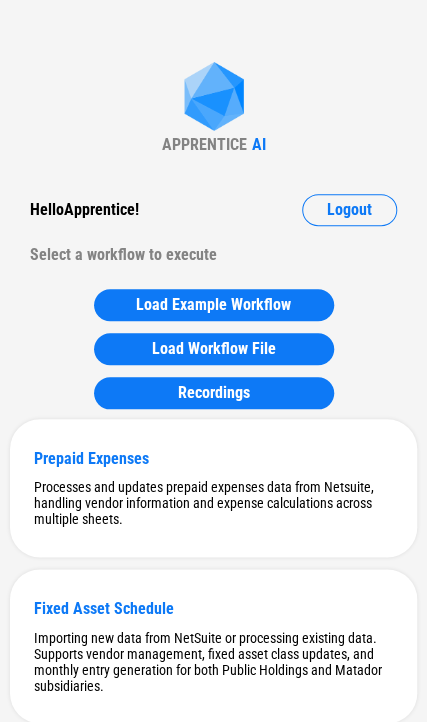 scroll, scrollTop: 1945, scrollLeft: 0, axis: vertical 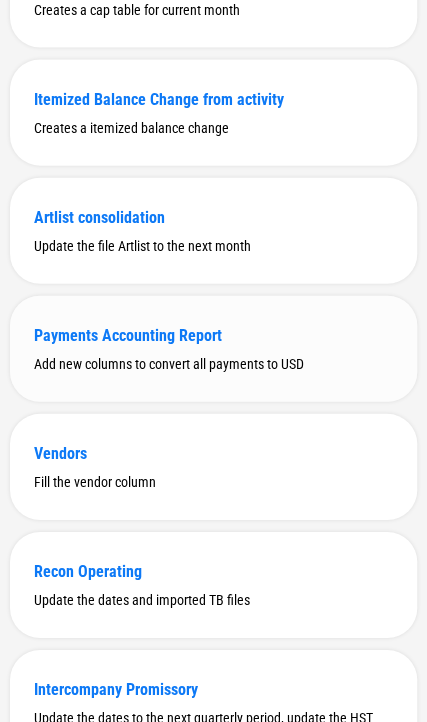 click on "Add new columns to convert all payments to USD" at bounding box center (213, 364) 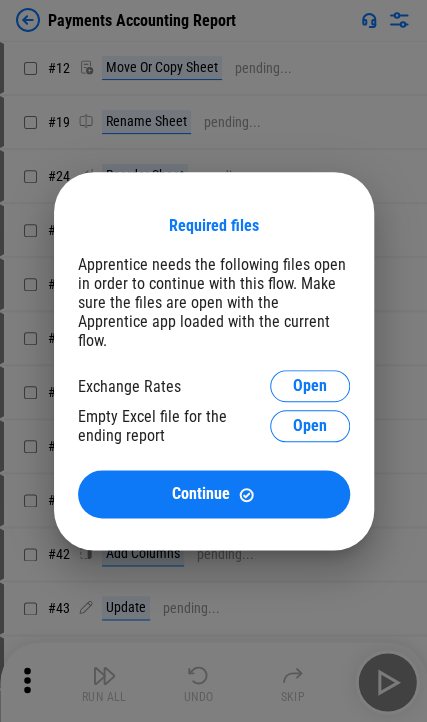 click on "Empty Excel file for the ending report" at bounding box center (174, 426) 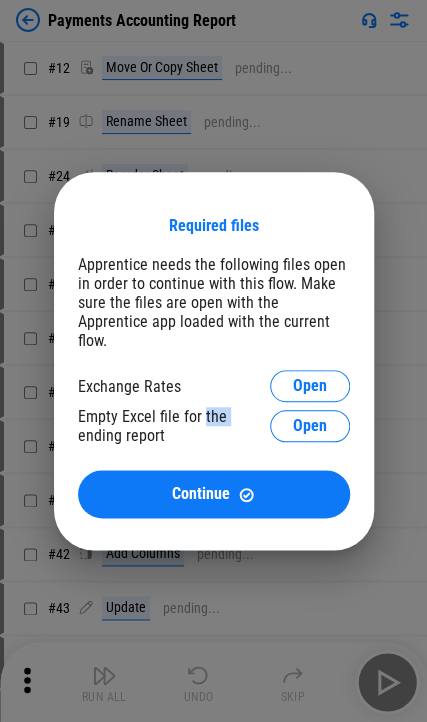 click on "Empty Excel file for the ending report" at bounding box center [174, 426] 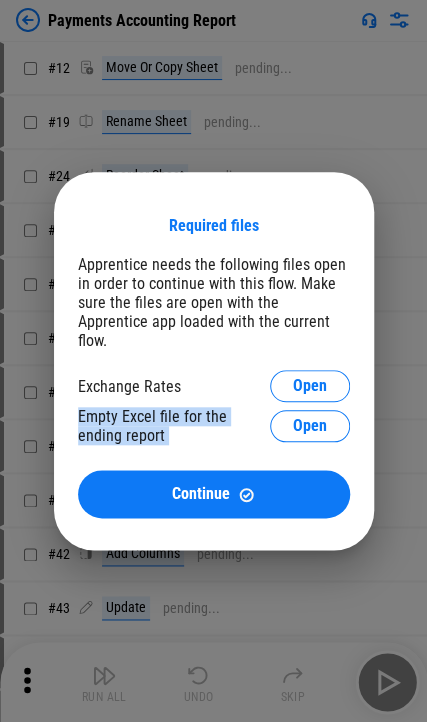click on "Empty Excel file for the ending report" at bounding box center [174, 426] 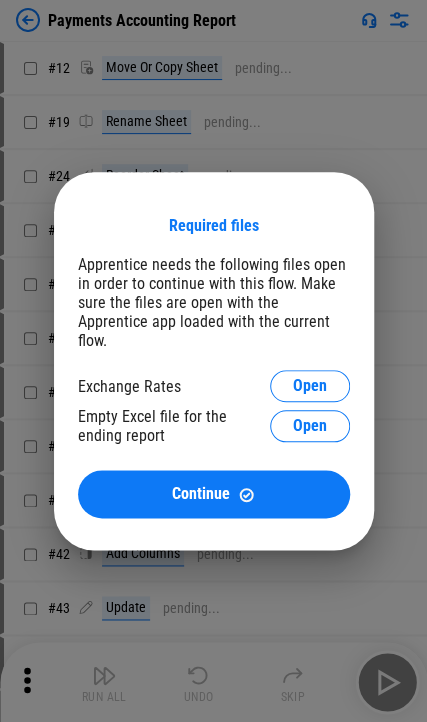 drag, startPoint x: 142, startPoint y: 420, endPoint x: 164, endPoint y: 422, distance: 22.090721 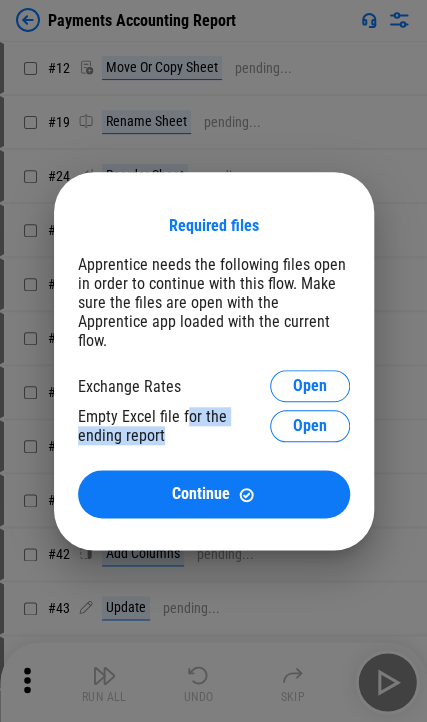 drag, startPoint x: 188, startPoint y: 405, endPoint x: 133, endPoint y: 438, distance: 64.14047 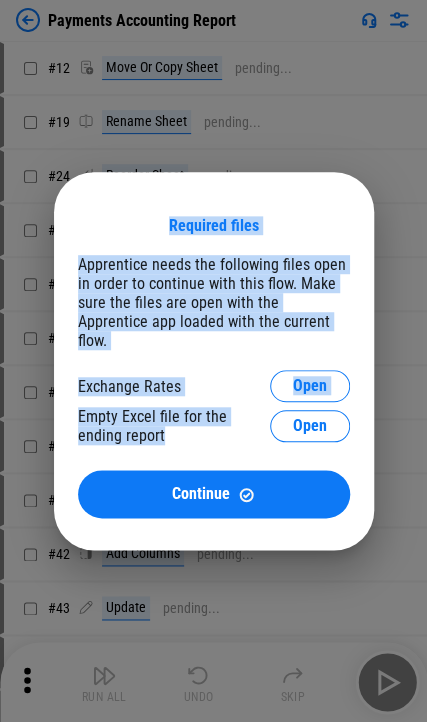drag, startPoint x: 121, startPoint y: 419, endPoint x: 167, endPoint y: 231, distance: 193.54585 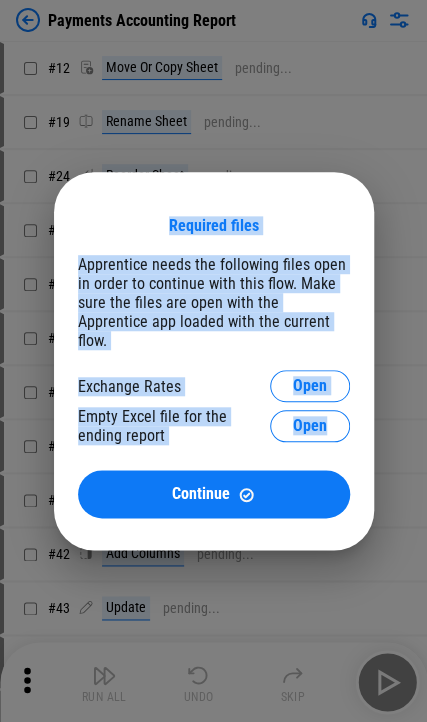 drag, startPoint x: 167, startPoint y: 228, endPoint x: 338, endPoint y: 434, distance: 267.72562 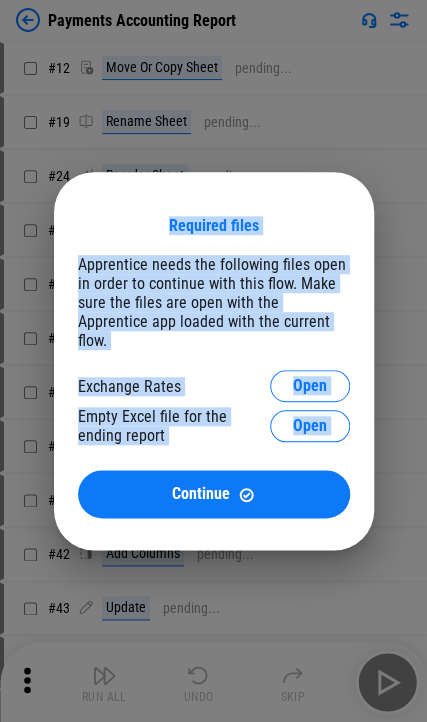 drag, startPoint x: 158, startPoint y: 227, endPoint x: 349, endPoint y: 444, distance: 289.08478 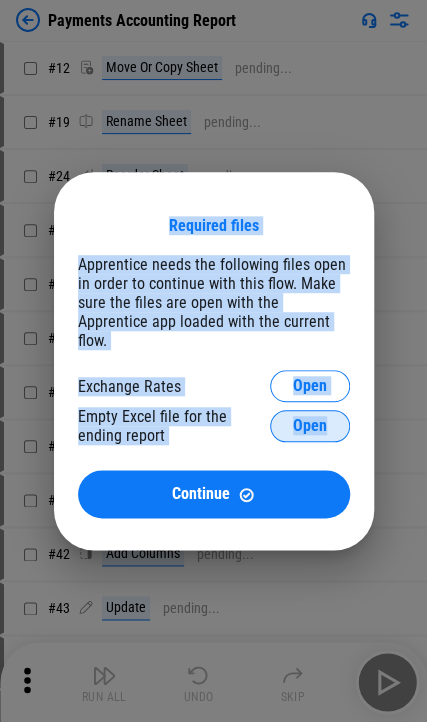 drag, startPoint x: 158, startPoint y: 216, endPoint x: 344, endPoint y: 428, distance: 282.02838 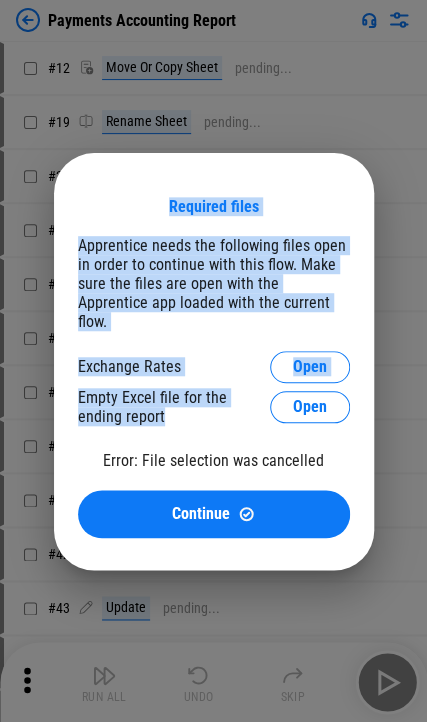 click on "Empty Excel file for the ending report" at bounding box center [174, 407] 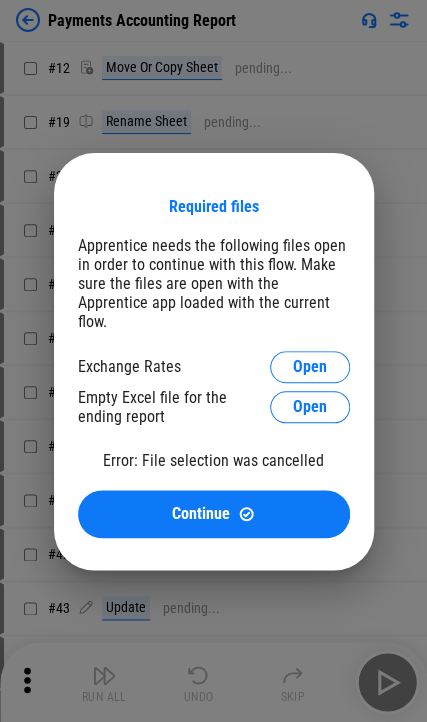 click on "Empty Excel file for the ending report" at bounding box center (174, 407) 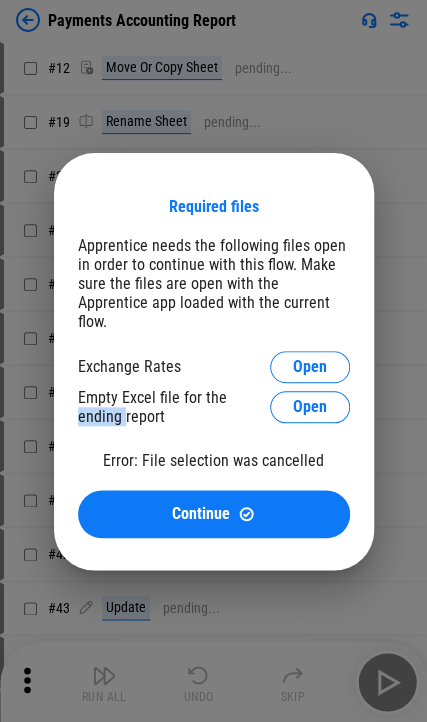 click on "Empty Excel file for the ending report" at bounding box center [174, 407] 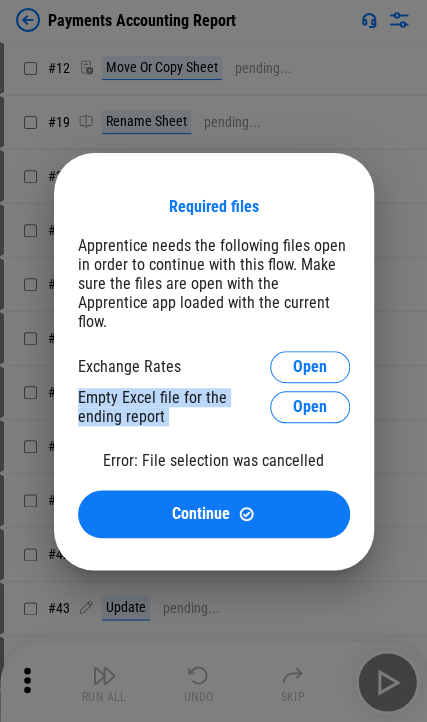 click on "Empty Excel file for the ending report" at bounding box center [174, 407] 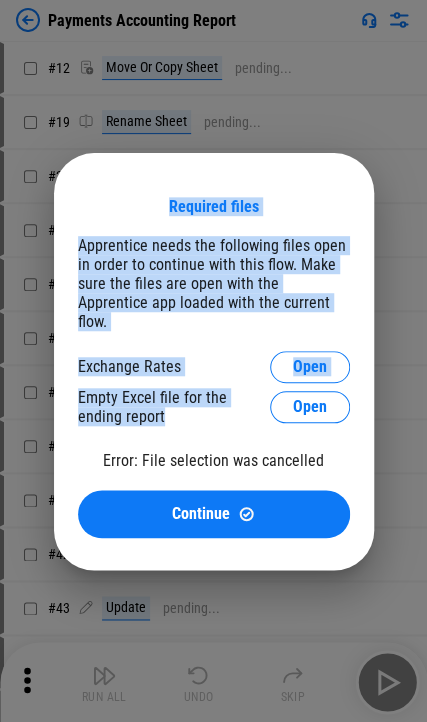 drag, startPoint x: 143, startPoint y: 403, endPoint x: 144, endPoint y: 195, distance: 208.00241 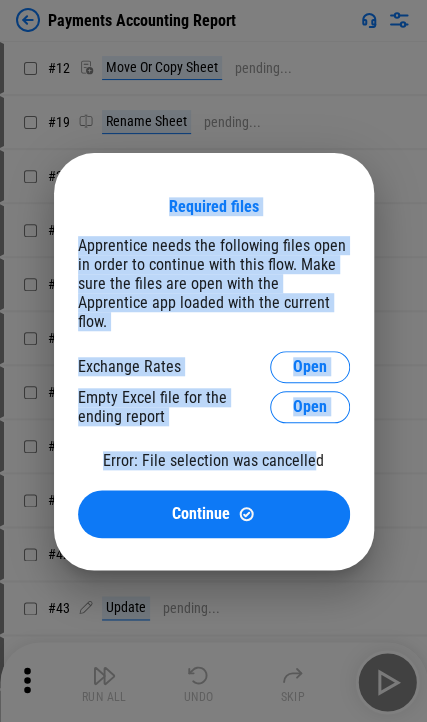 drag, startPoint x: 148, startPoint y: 204, endPoint x: 314, endPoint y: 455, distance: 300.9269 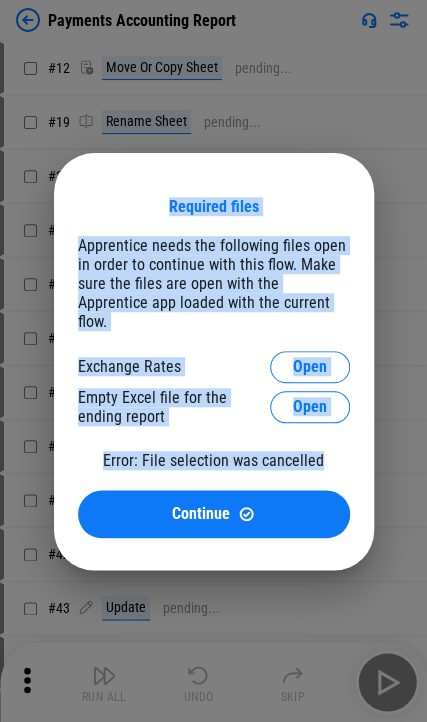 drag, startPoint x: 340, startPoint y: 455, endPoint x: 150, endPoint y: 209, distance: 310.83115 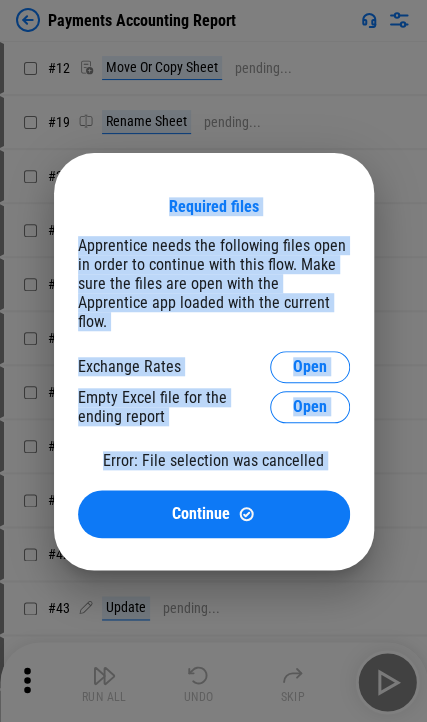 drag, startPoint x: 150, startPoint y: 209, endPoint x: 324, endPoint y: 452, distance: 298.8729 